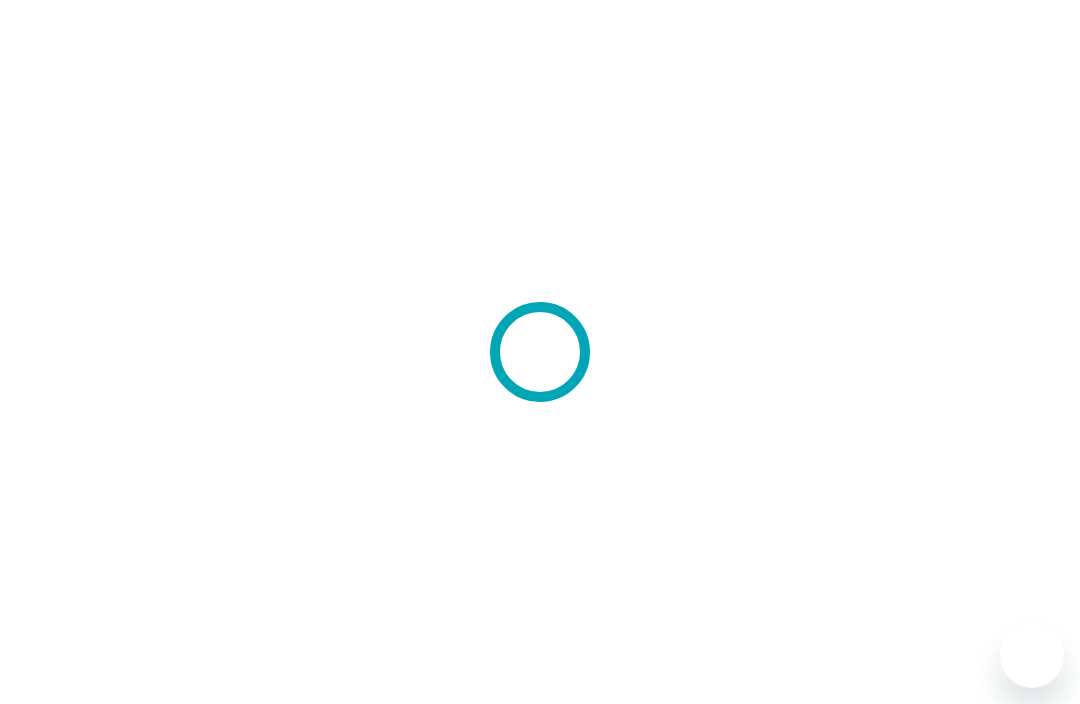 scroll, scrollTop: 0, scrollLeft: 0, axis: both 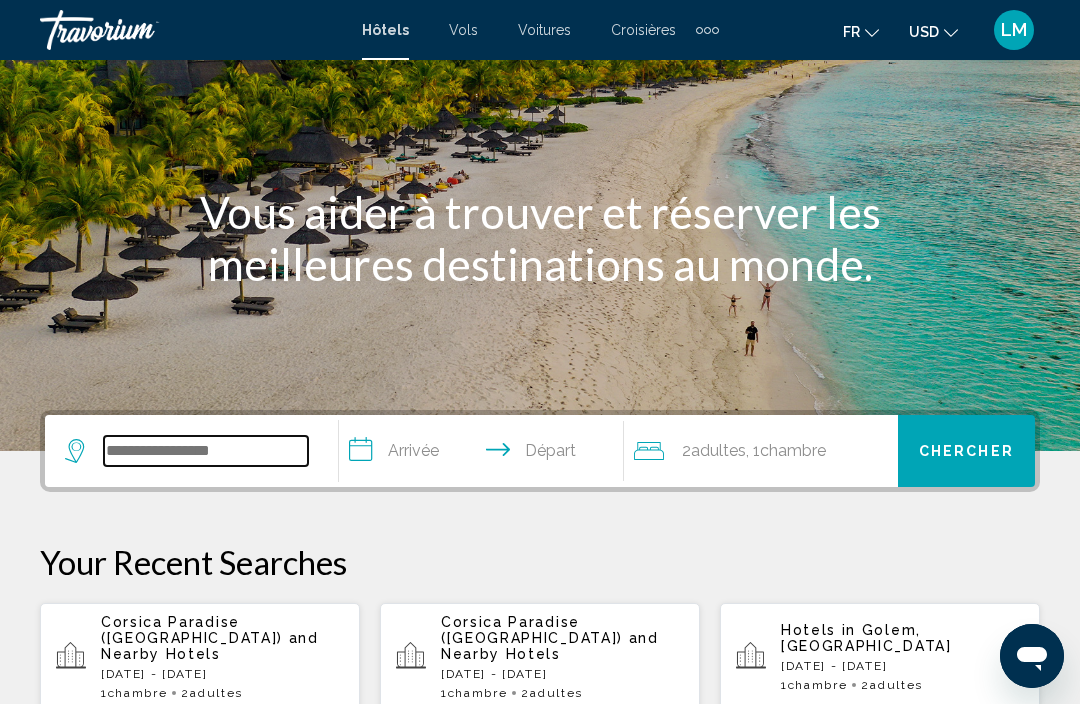 click at bounding box center [206, 451] 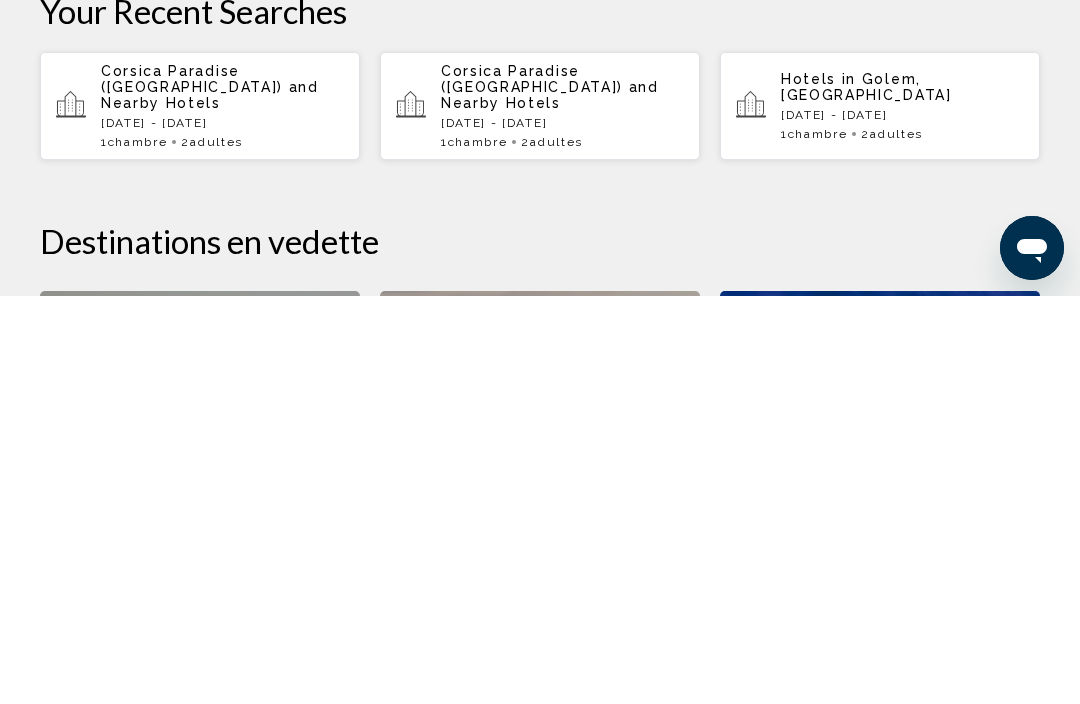 scroll, scrollTop: 356, scrollLeft: 0, axis: vertical 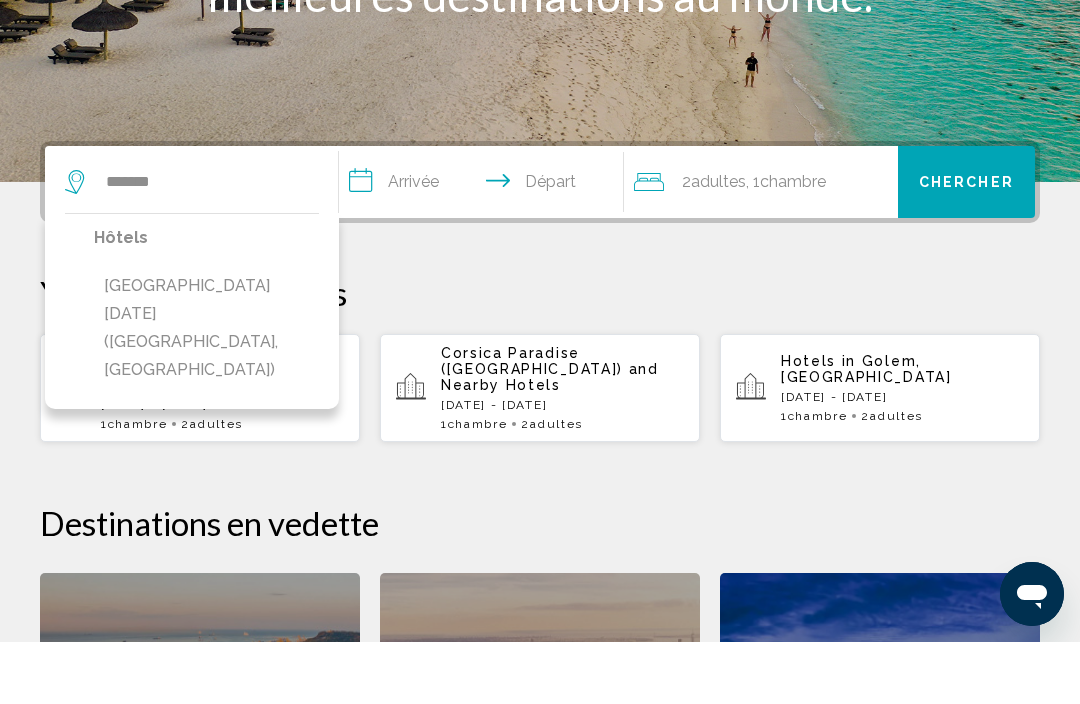 click on "[GEOGRAPHIC_DATA][DATE] ([GEOGRAPHIC_DATA], [GEOGRAPHIC_DATA])" at bounding box center [206, 390] 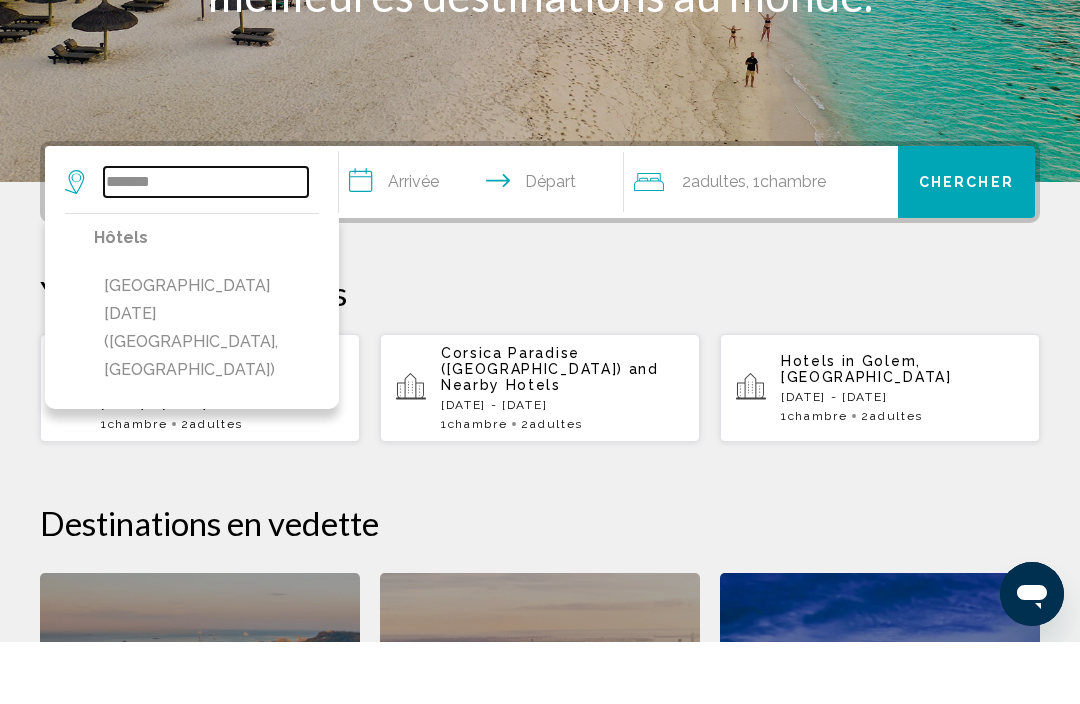 type on "**********" 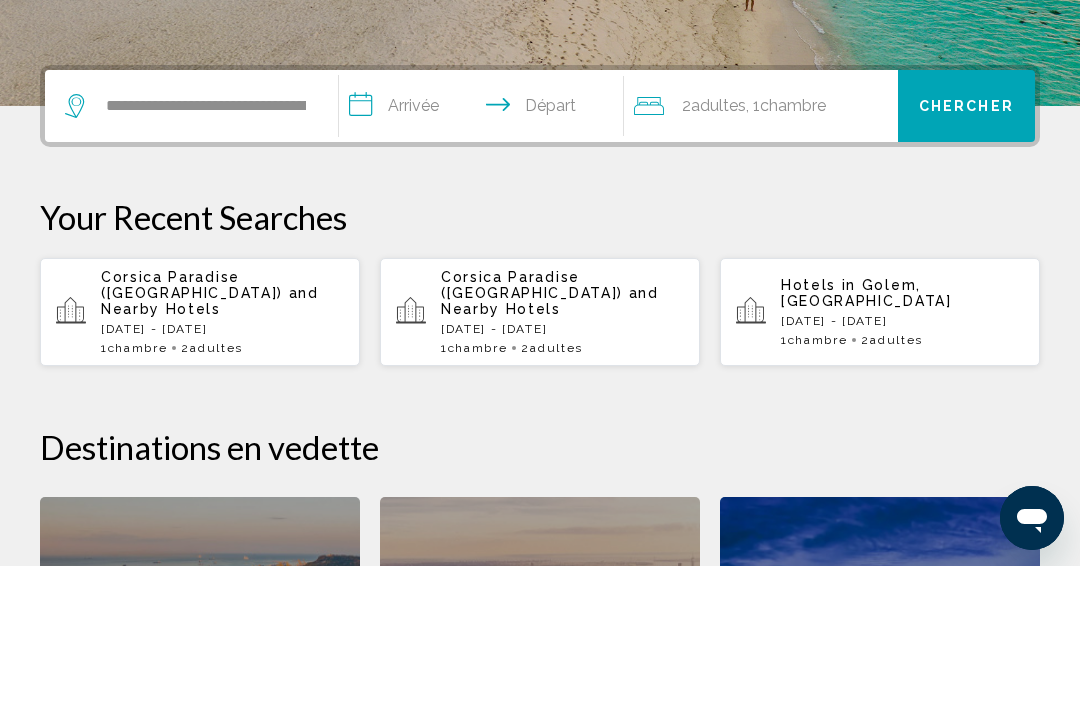 click on "**********" at bounding box center [485, 247] 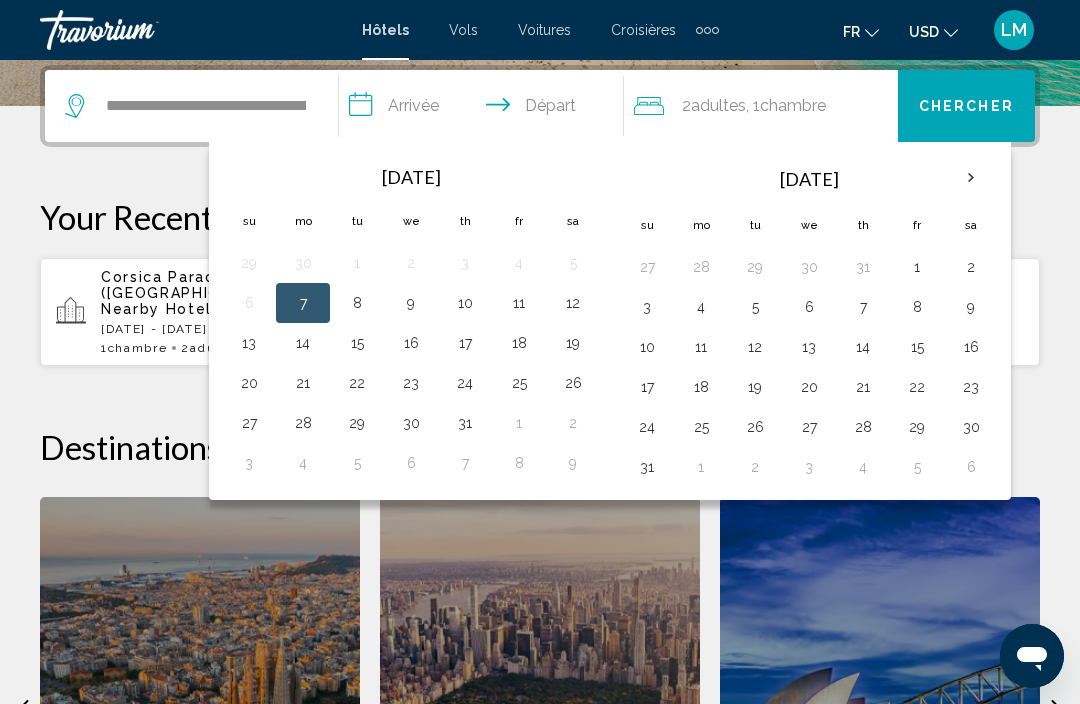 click on "11" at bounding box center [519, 303] 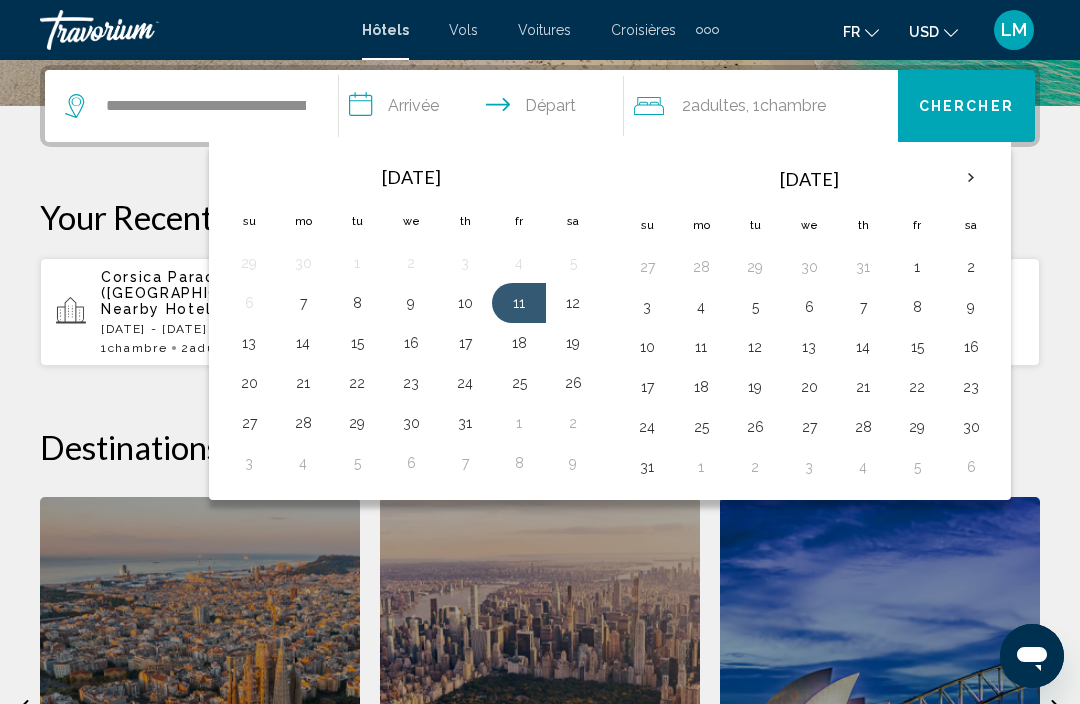 click on "18" at bounding box center [519, 343] 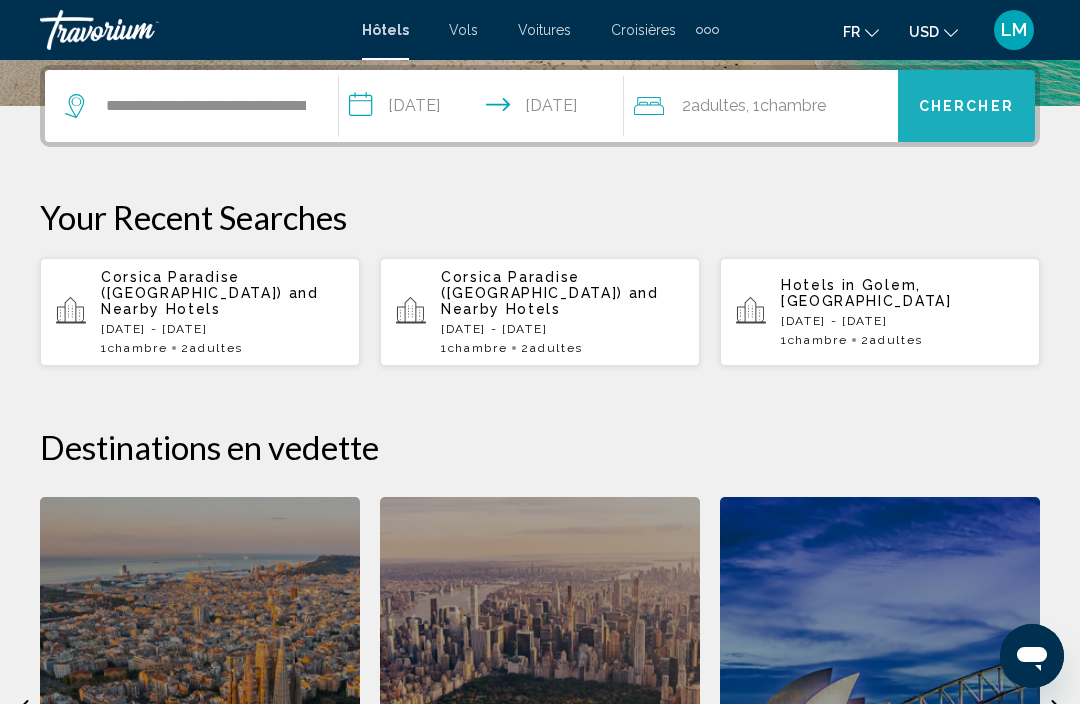 click on "Chercher" at bounding box center [966, 107] 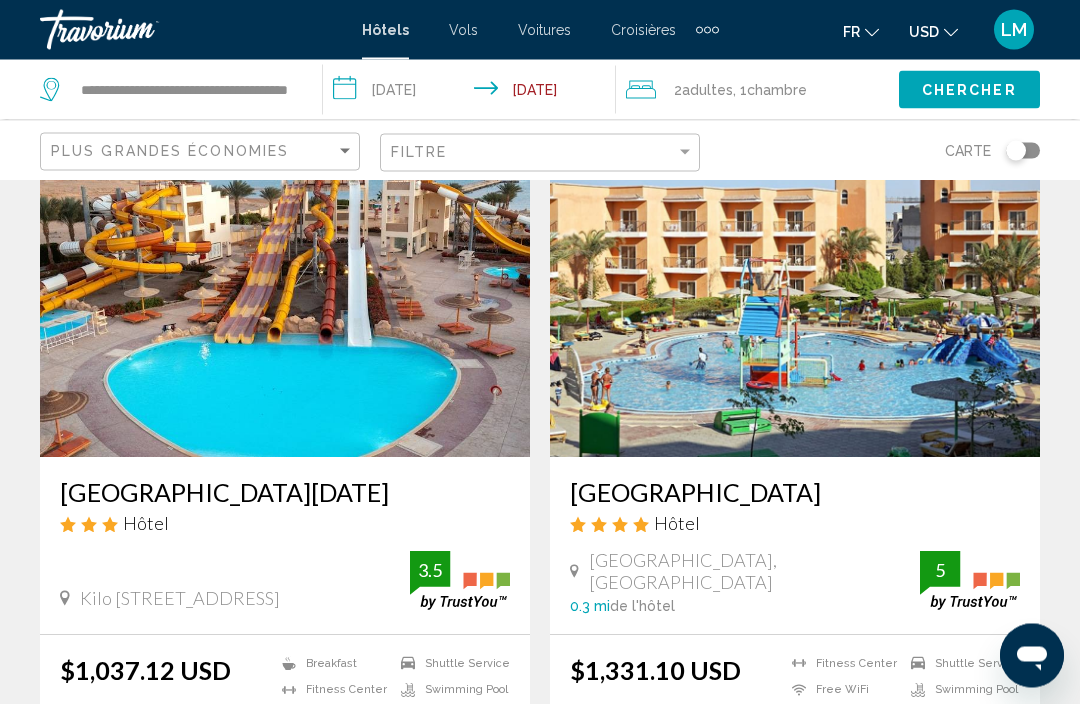 scroll, scrollTop: 91, scrollLeft: 0, axis: vertical 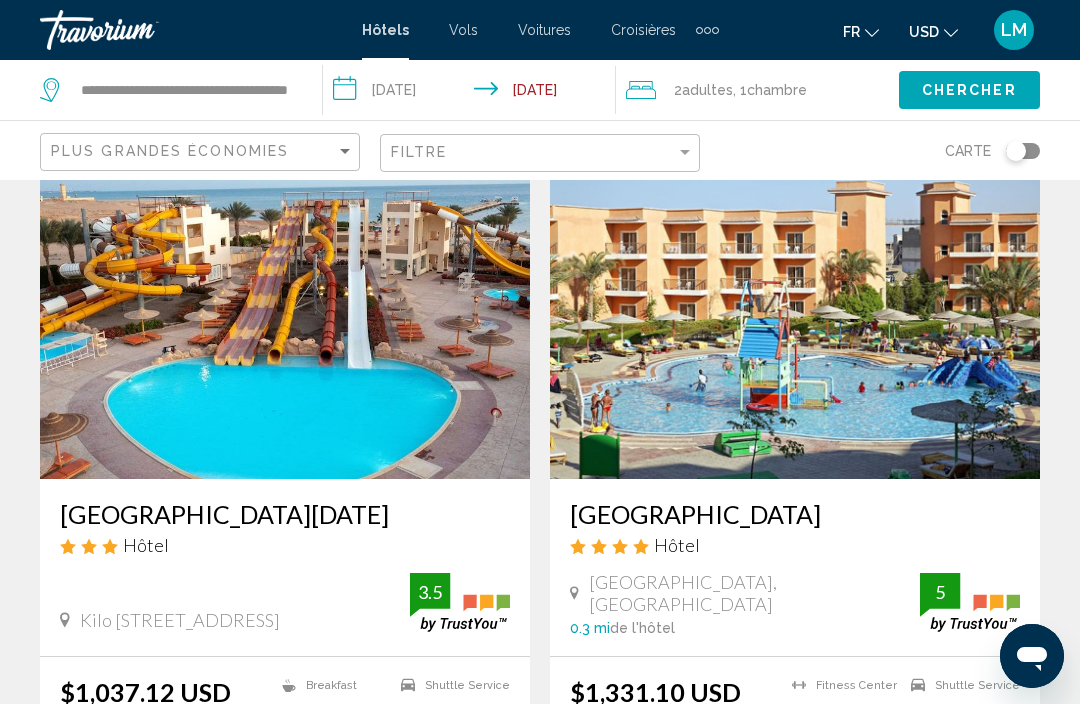 click at bounding box center (285, 319) 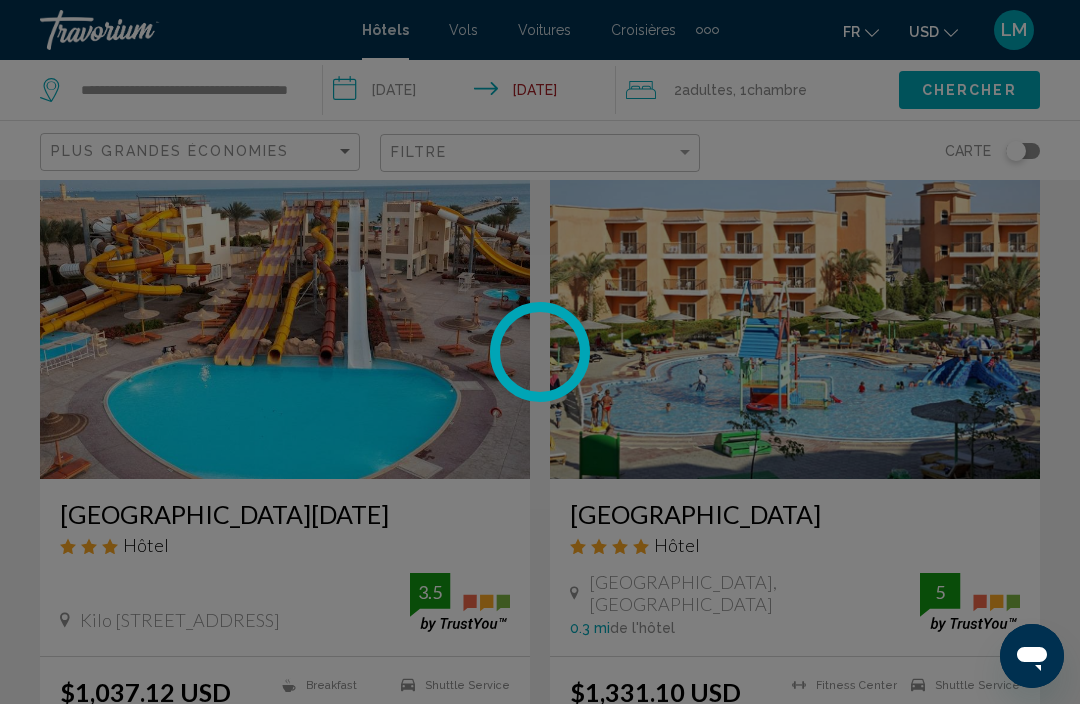 scroll, scrollTop: 0, scrollLeft: 0, axis: both 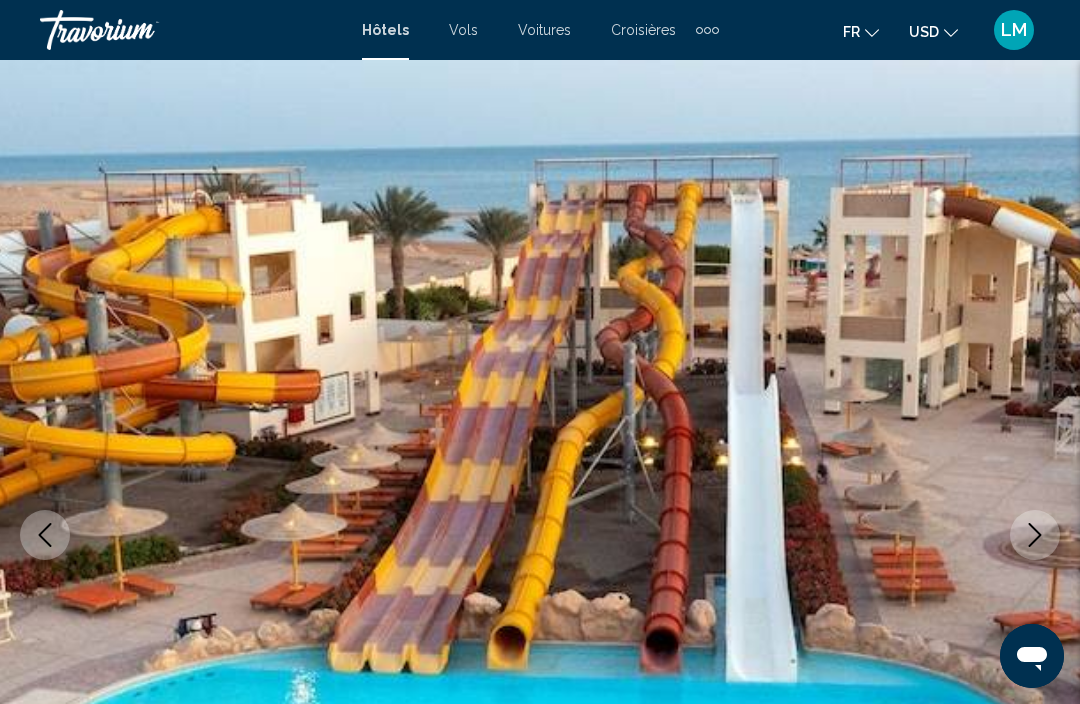 click 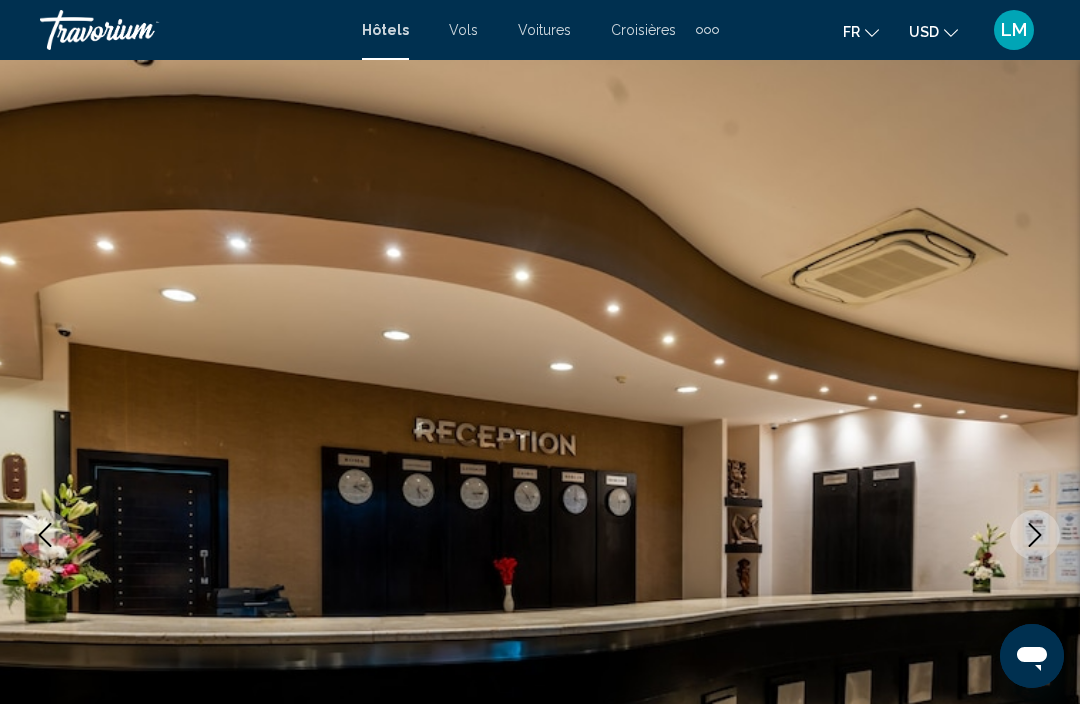 click 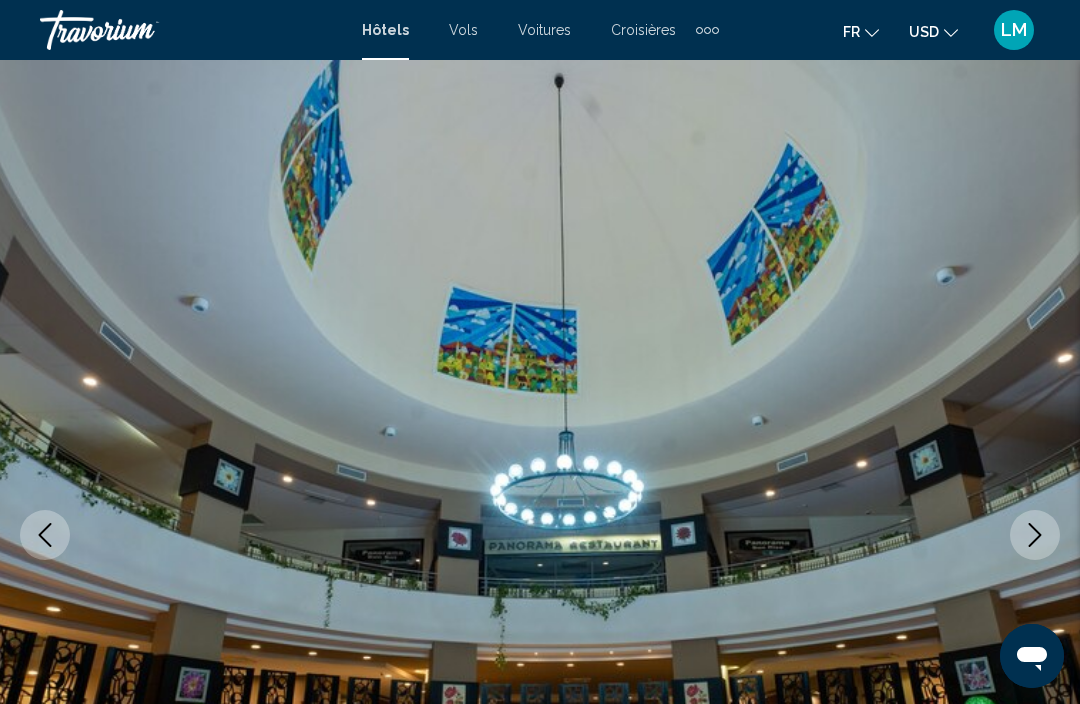 click 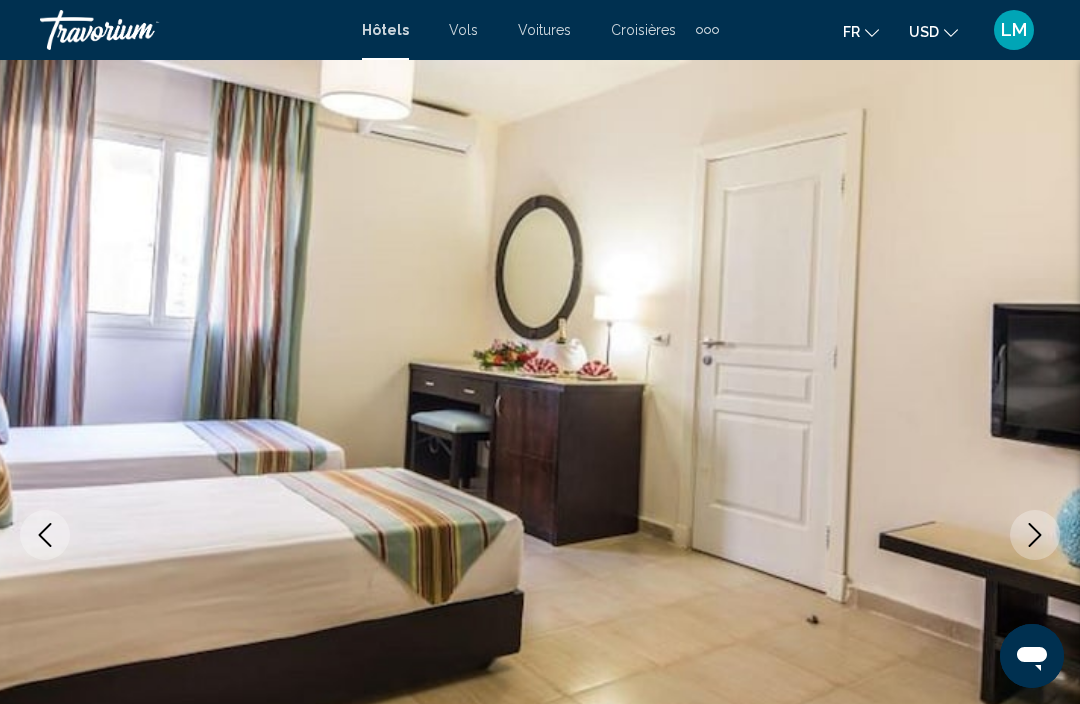 click 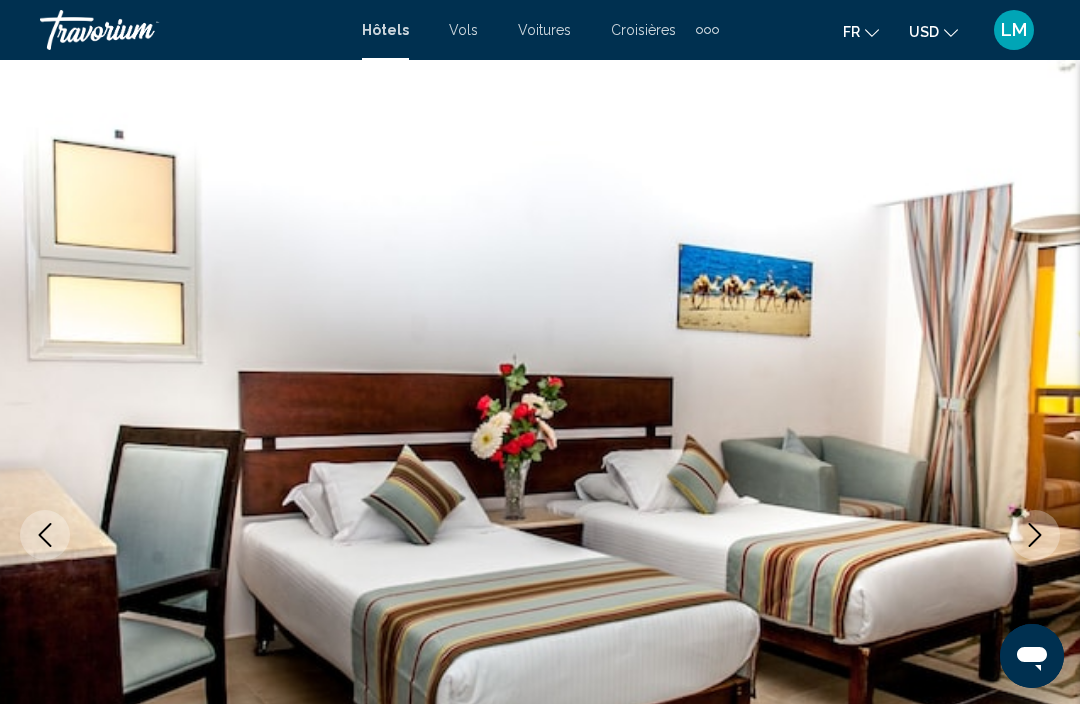 click 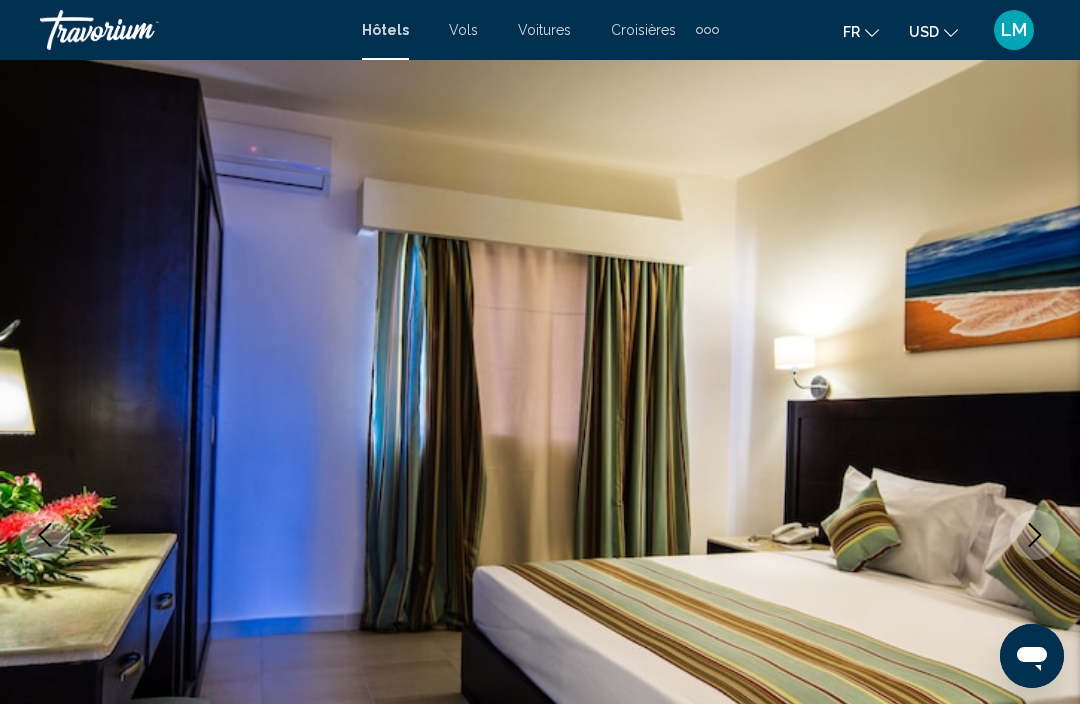 click at bounding box center [1035, 535] 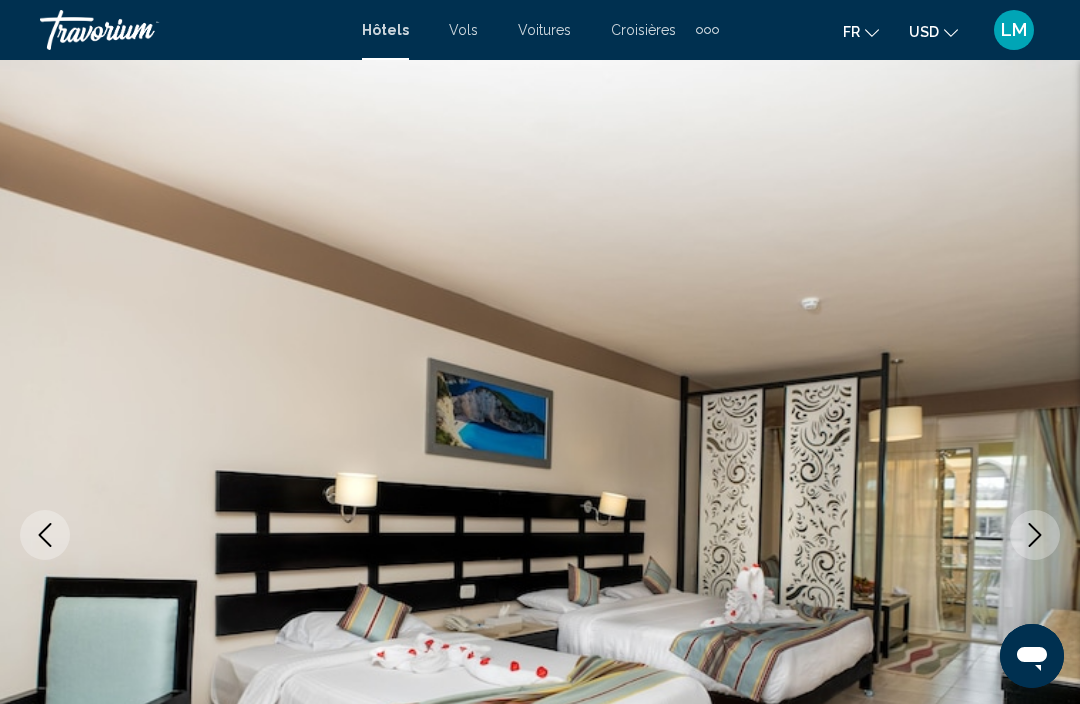 click 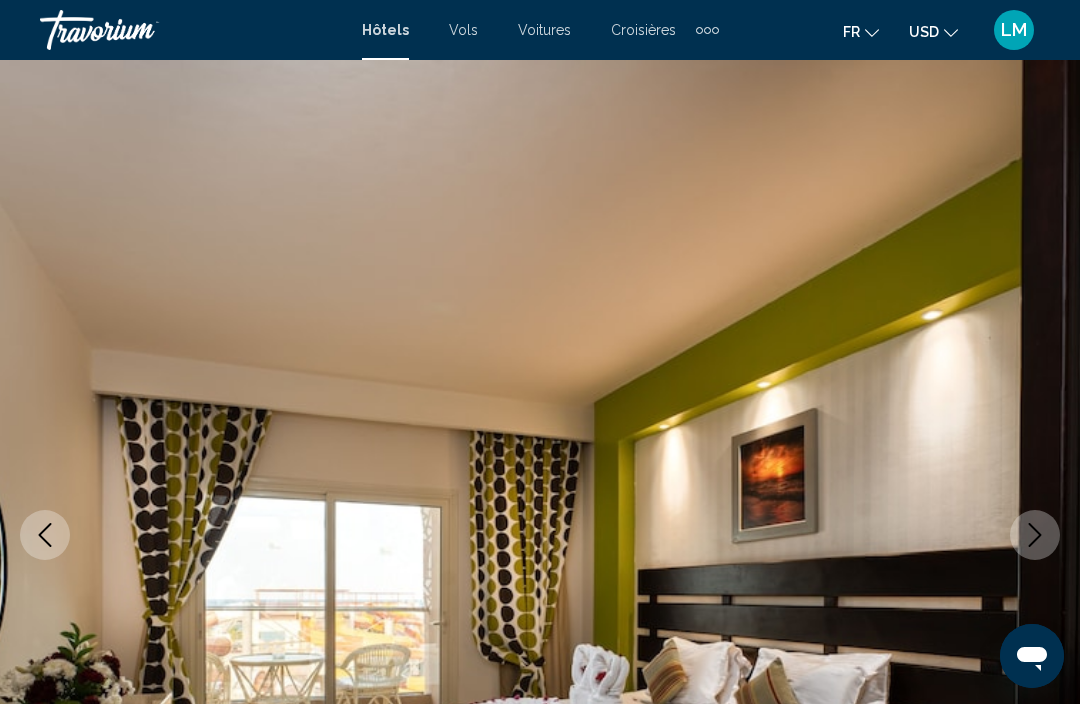 click 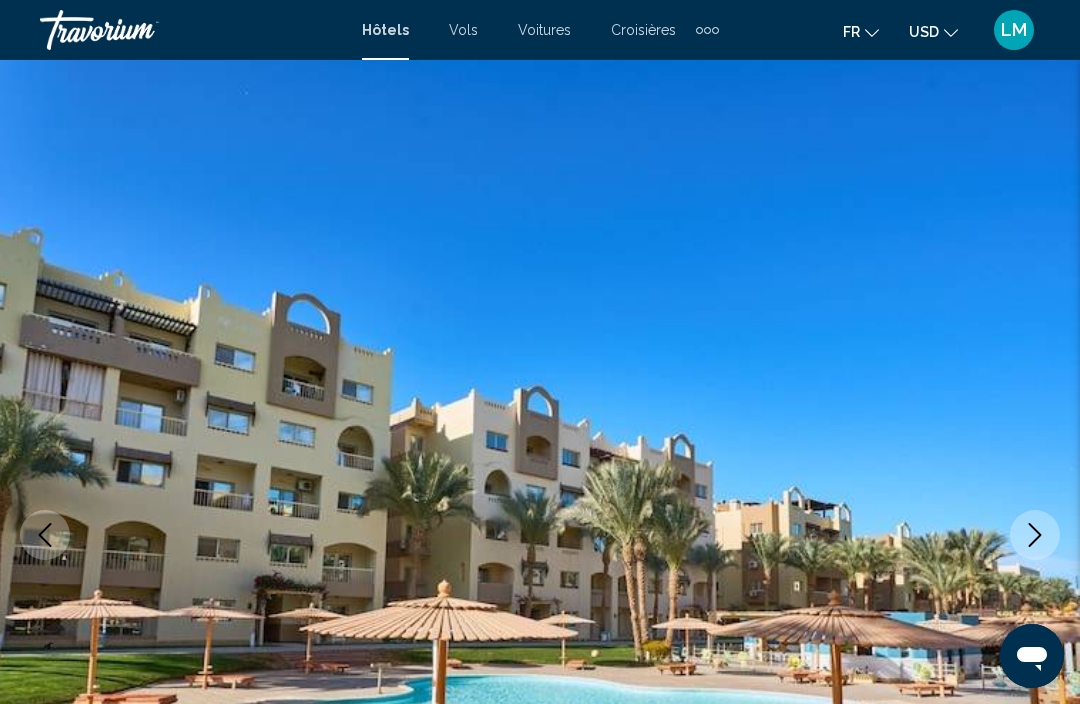 click 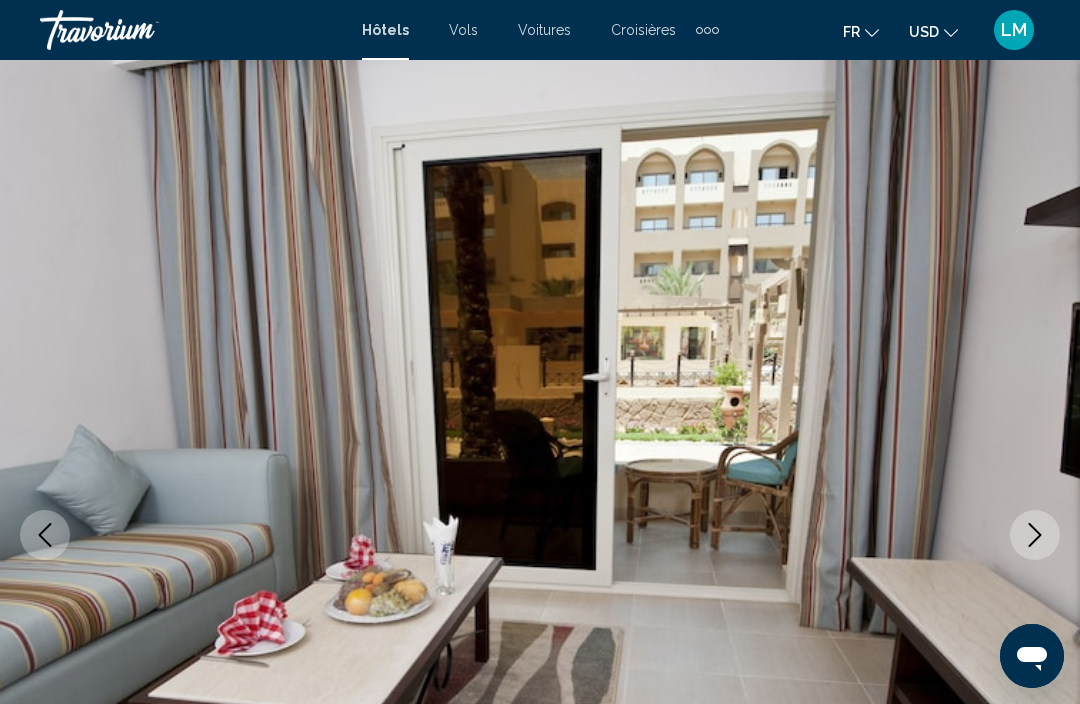 click at bounding box center (1035, 535) 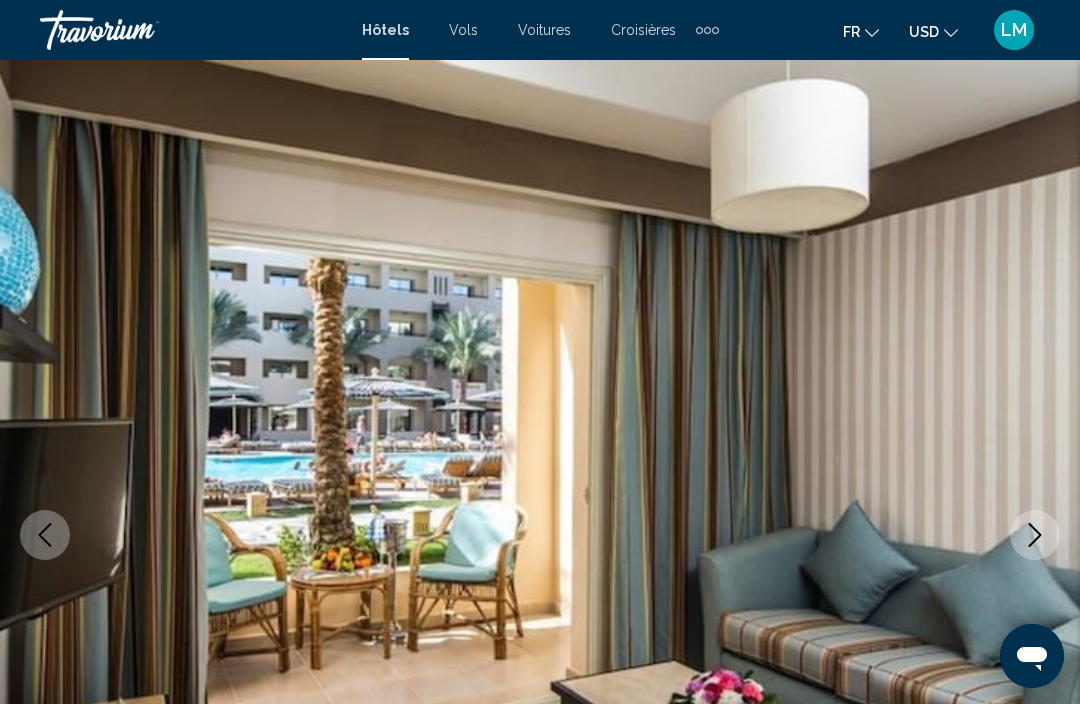 click at bounding box center (1035, 535) 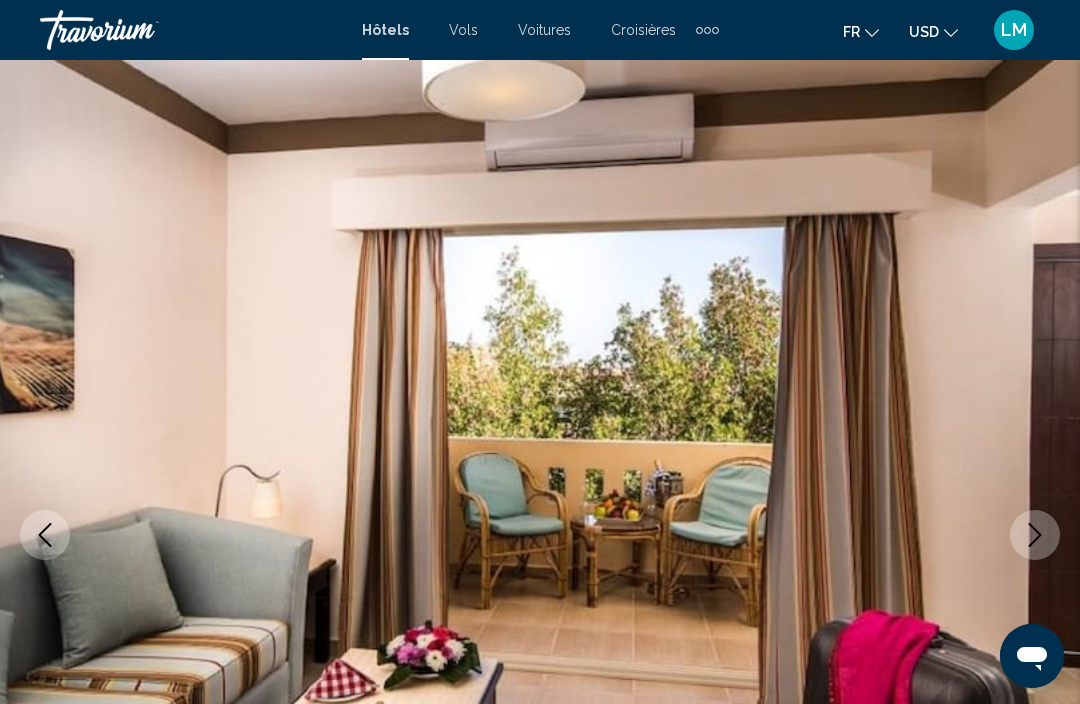 click 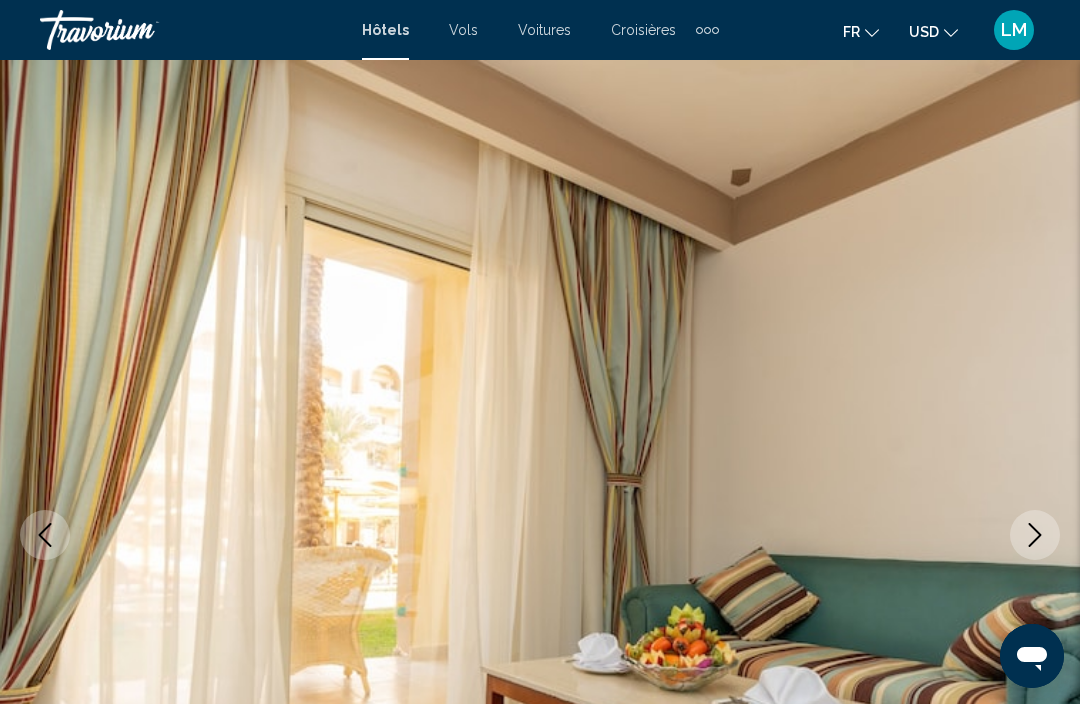 click at bounding box center [540, 535] 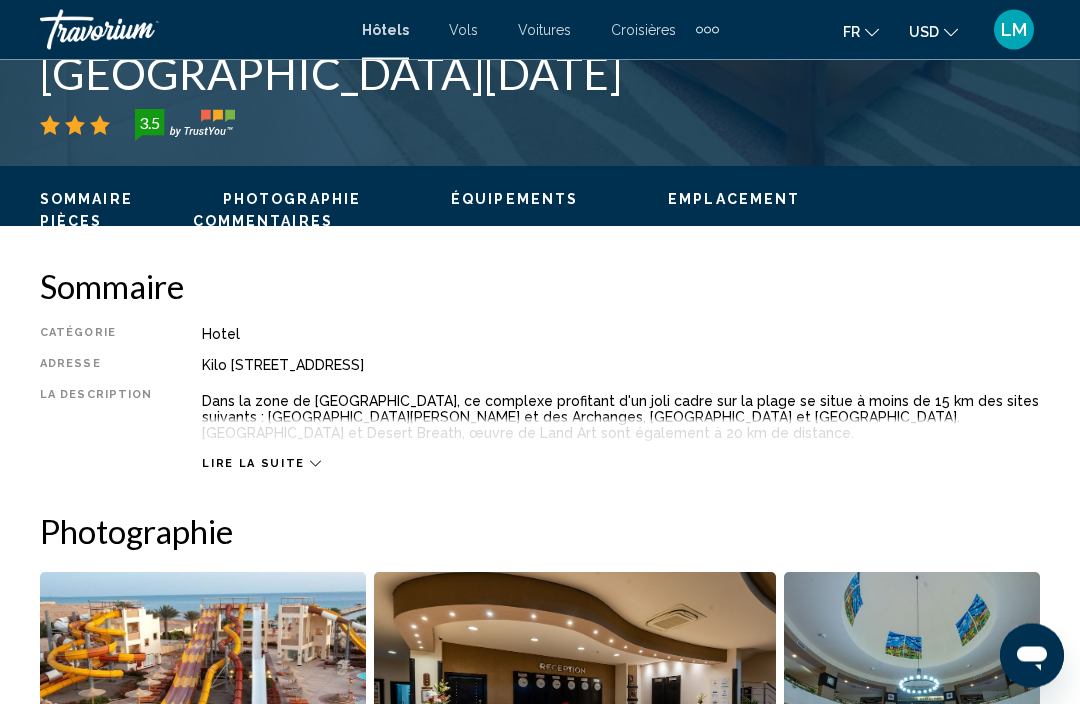 scroll, scrollTop: 848, scrollLeft: 0, axis: vertical 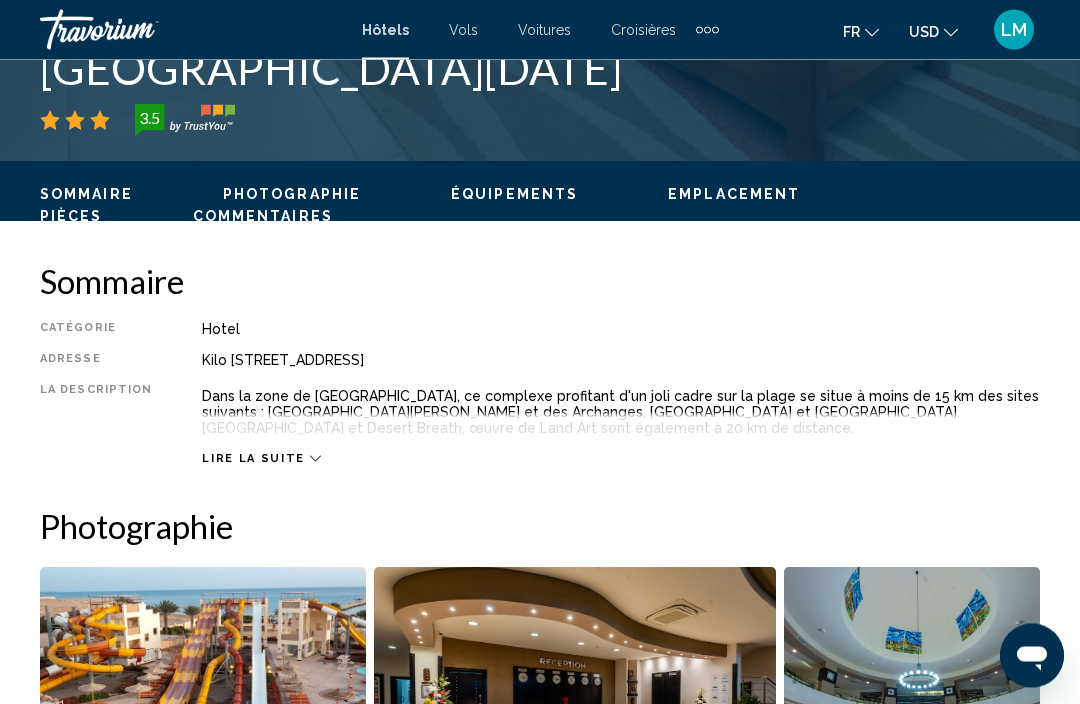 click on "Lire la suite" at bounding box center (253, 459) 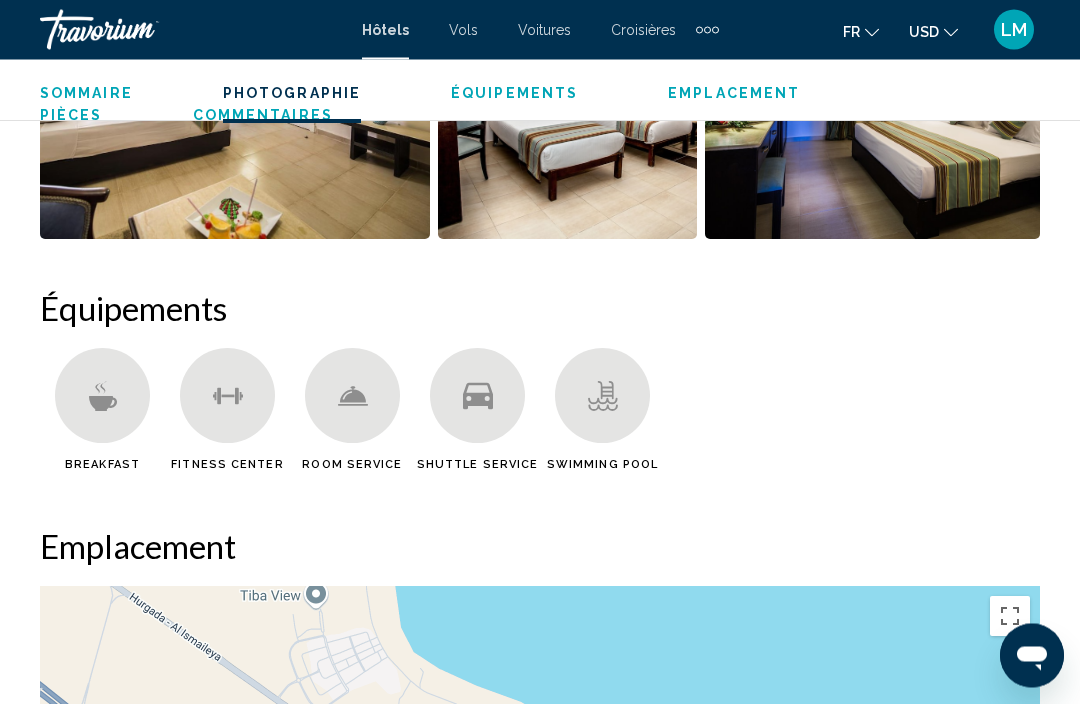 scroll, scrollTop: 1684, scrollLeft: 0, axis: vertical 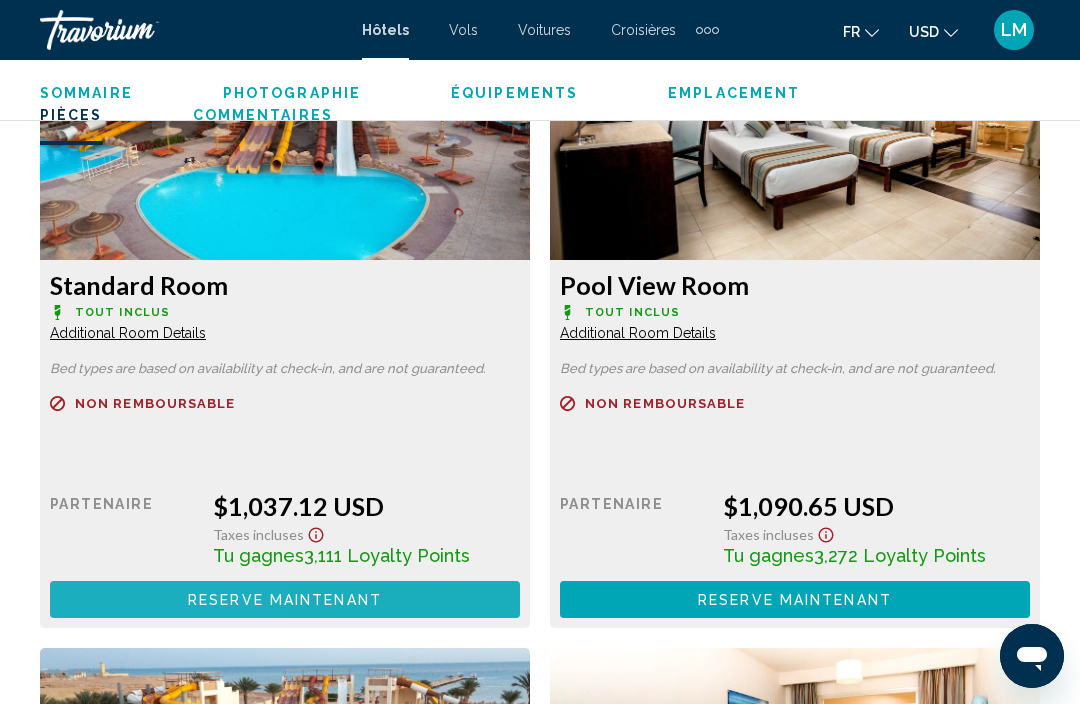click on "Reserve maintenant Plus disponible" at bounding box center [285, 599] 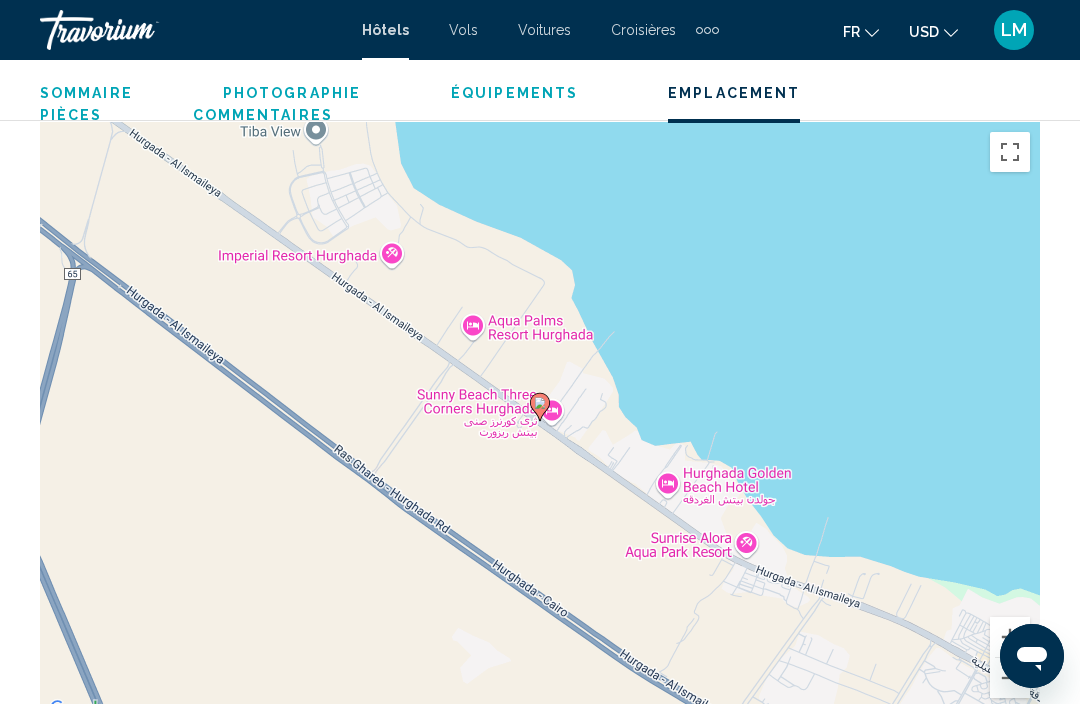 scroll, scrollTop: 2114, scrollLeft: 0, axis: vertical 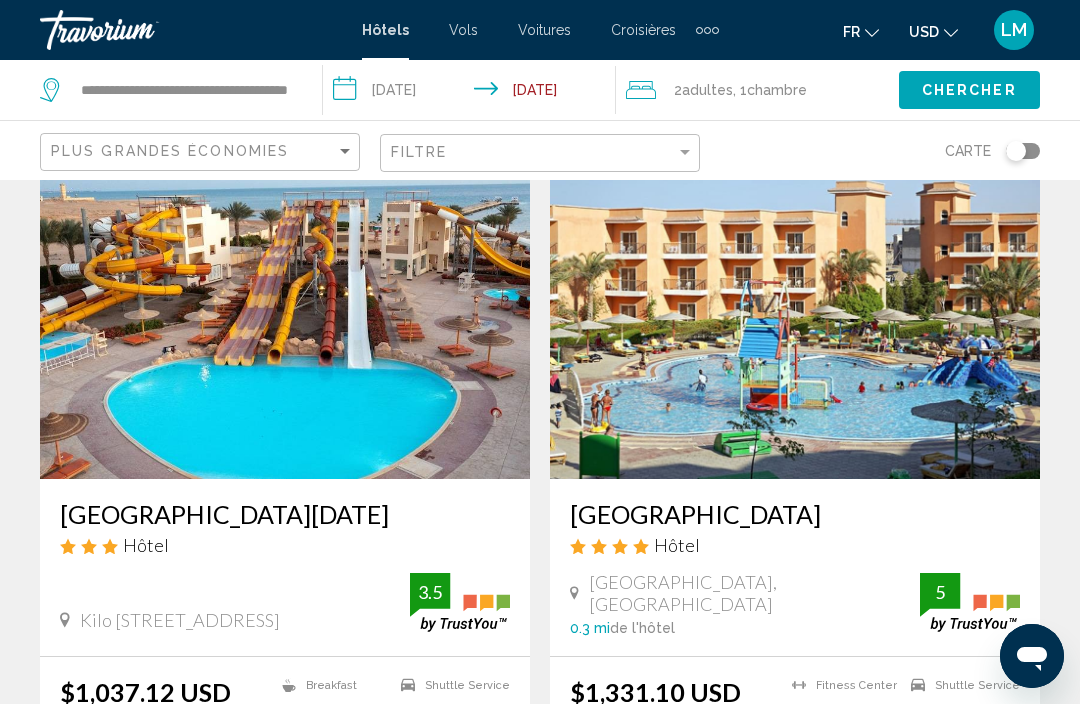 click at bounding box center (285, 319) 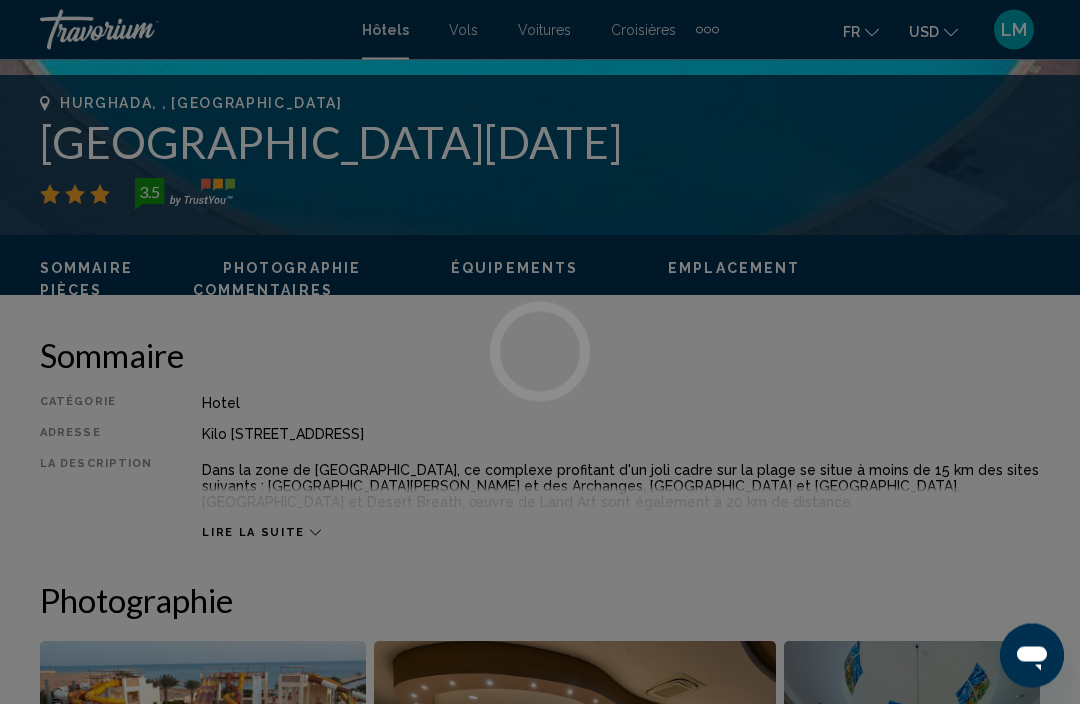 scroll, scrollTop: 777, scrollLeft: 0, axis: vertical 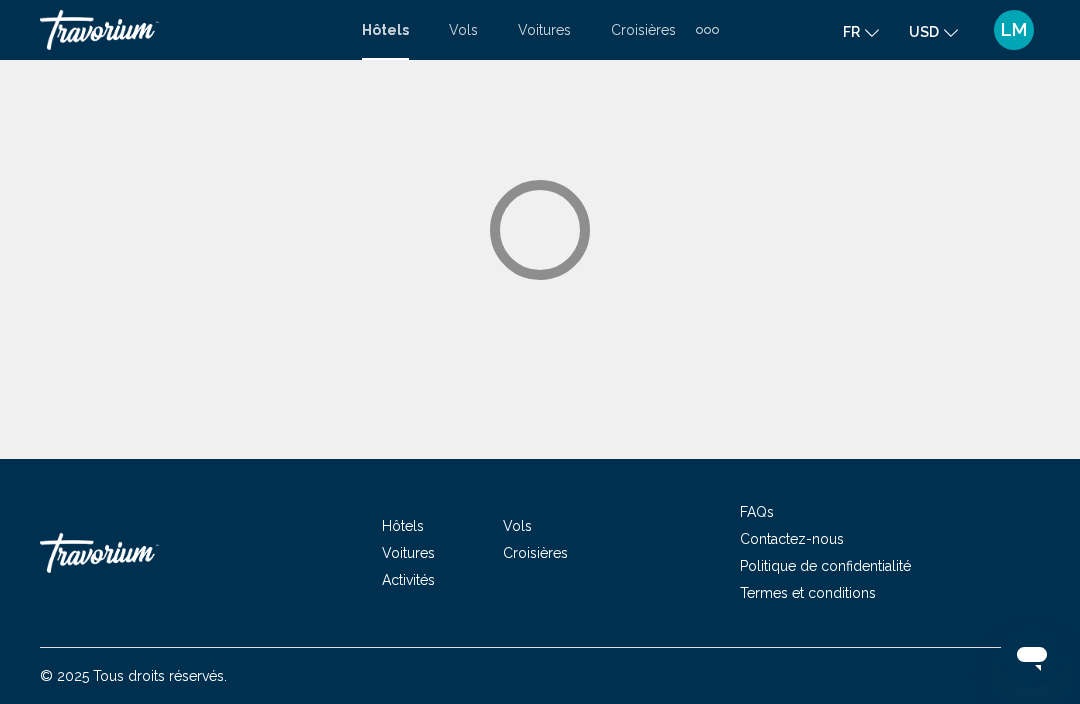 click 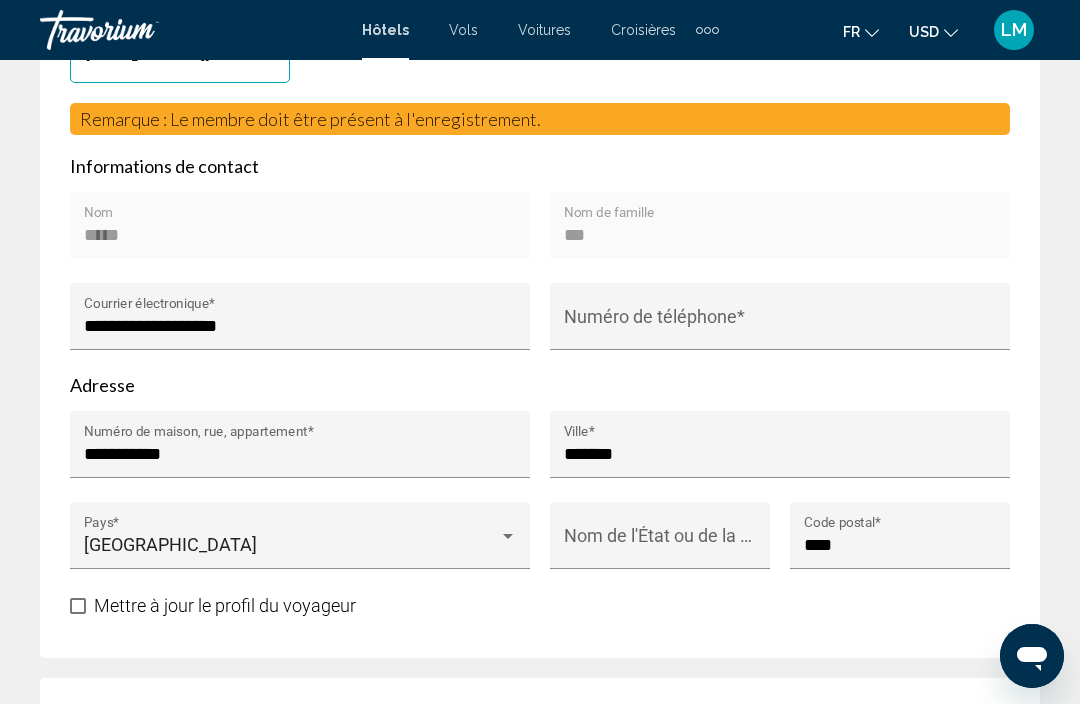 scroll, scrollTop: 1155, scrollLeft: 0, axis: vertical 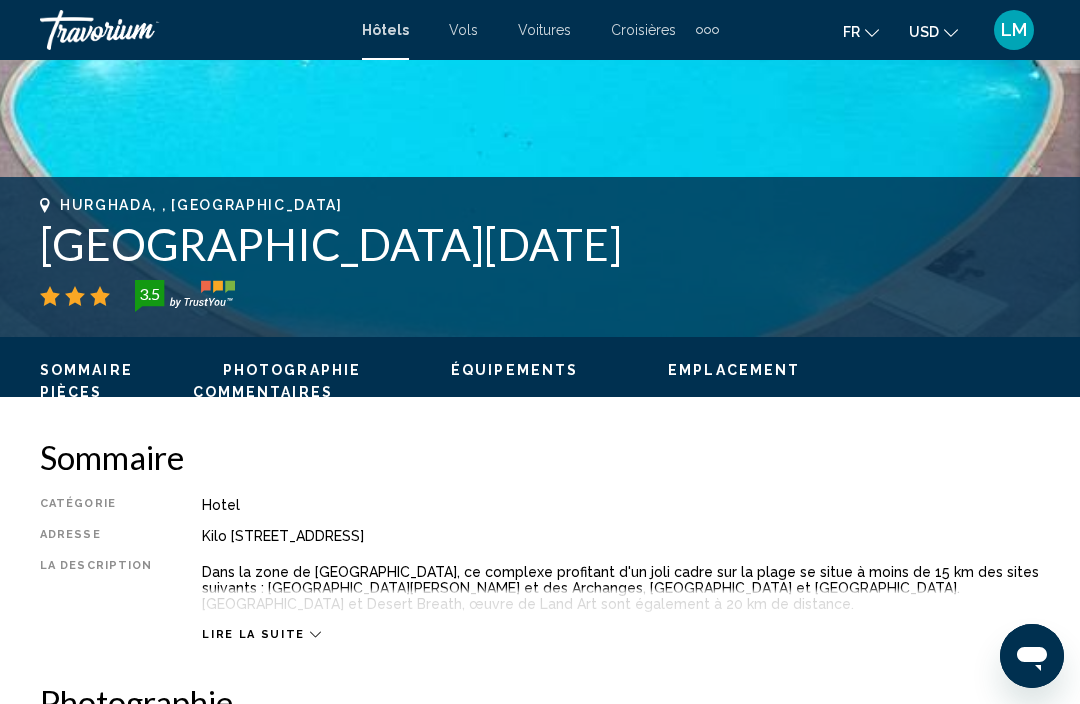 click on "Équipements" at bounding box center [514, 370] 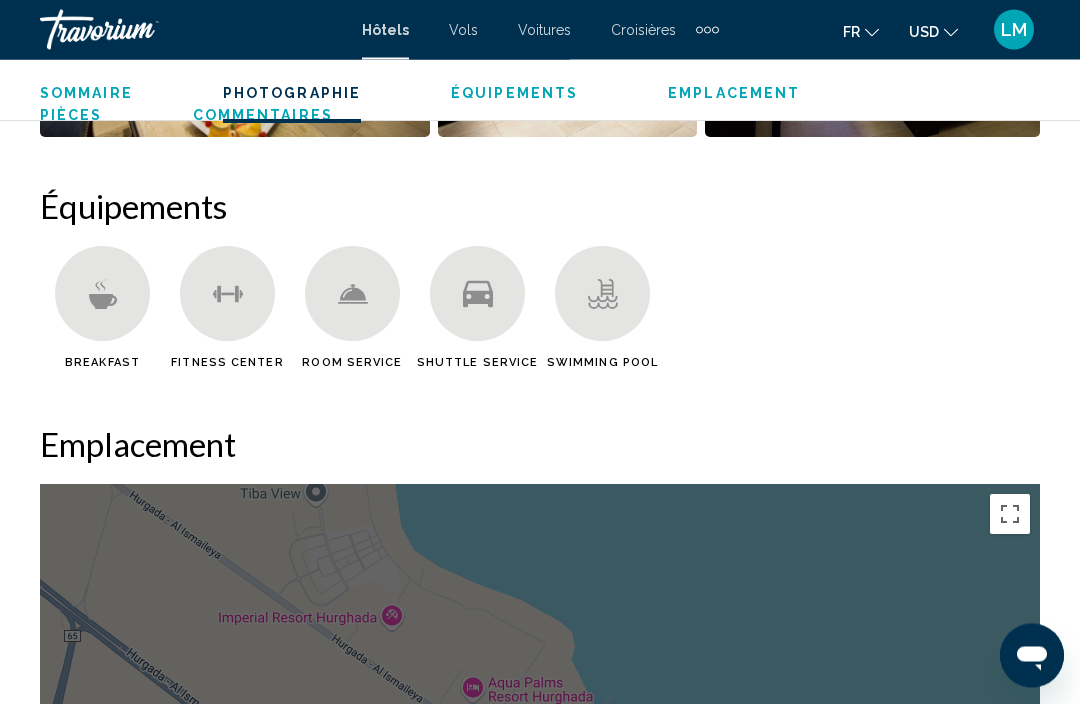 scroll, scrollTop: 1781, scrollLeft: 0, axis: vertical 